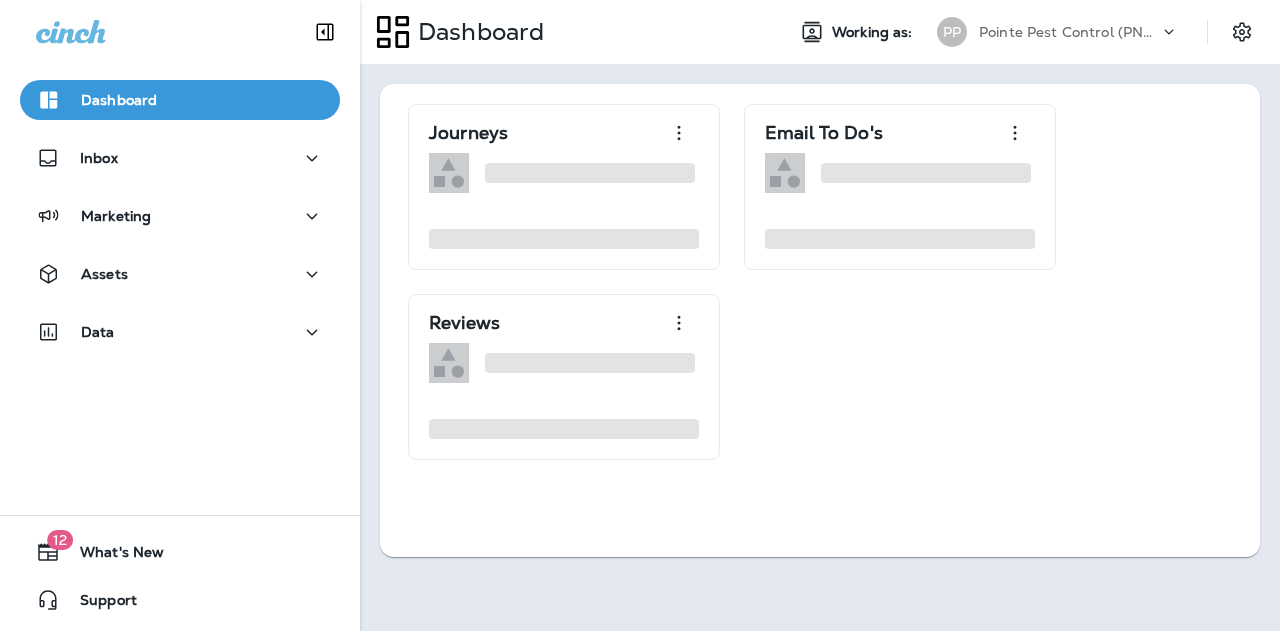 scroll, scrollTop: 0, scrollLeft: 0, axis: both 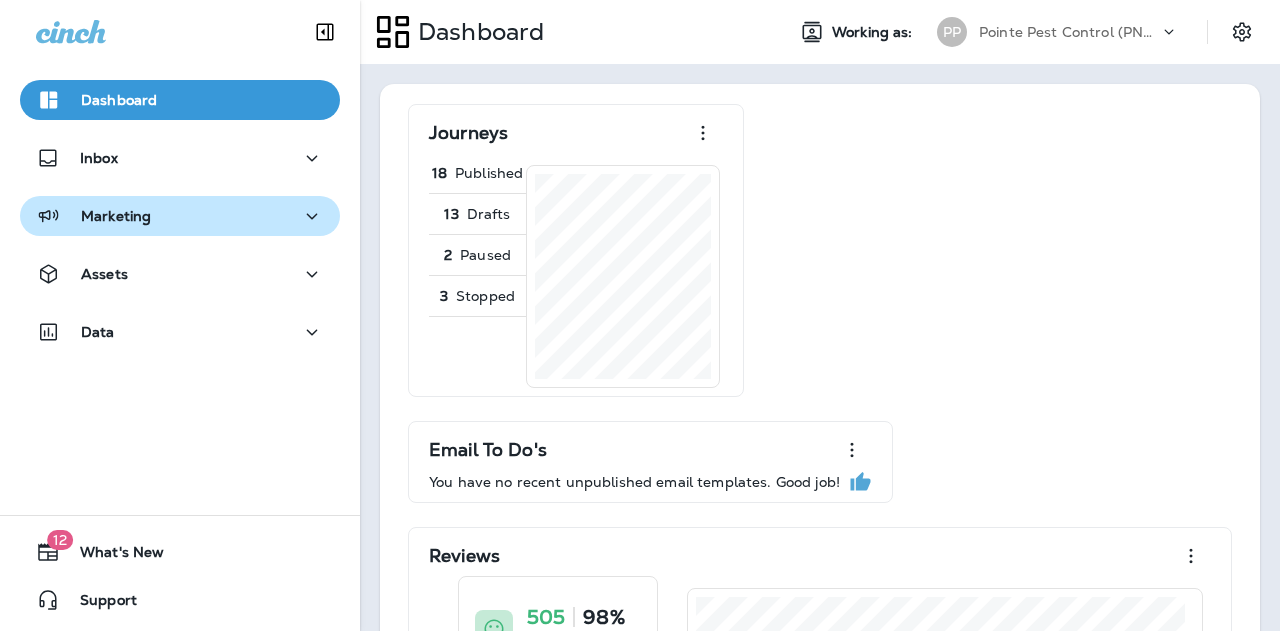 click on "Marketing" at bounding box center (180, 216) 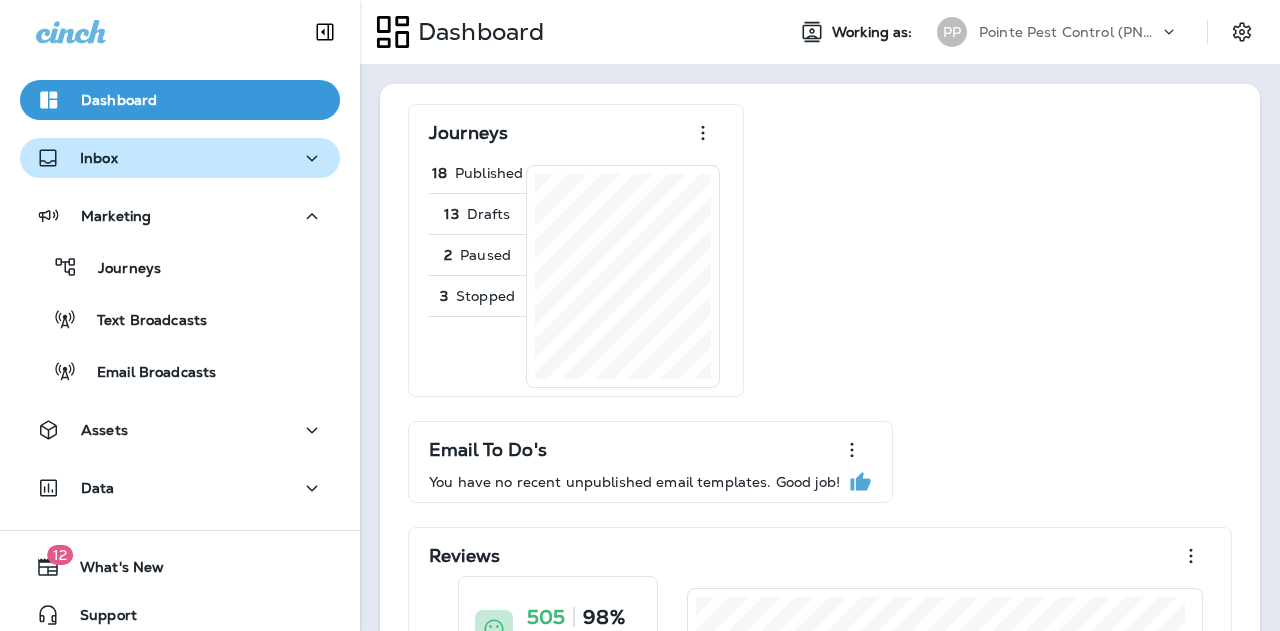 click on "Inbox" at bounding box center [180, 158] 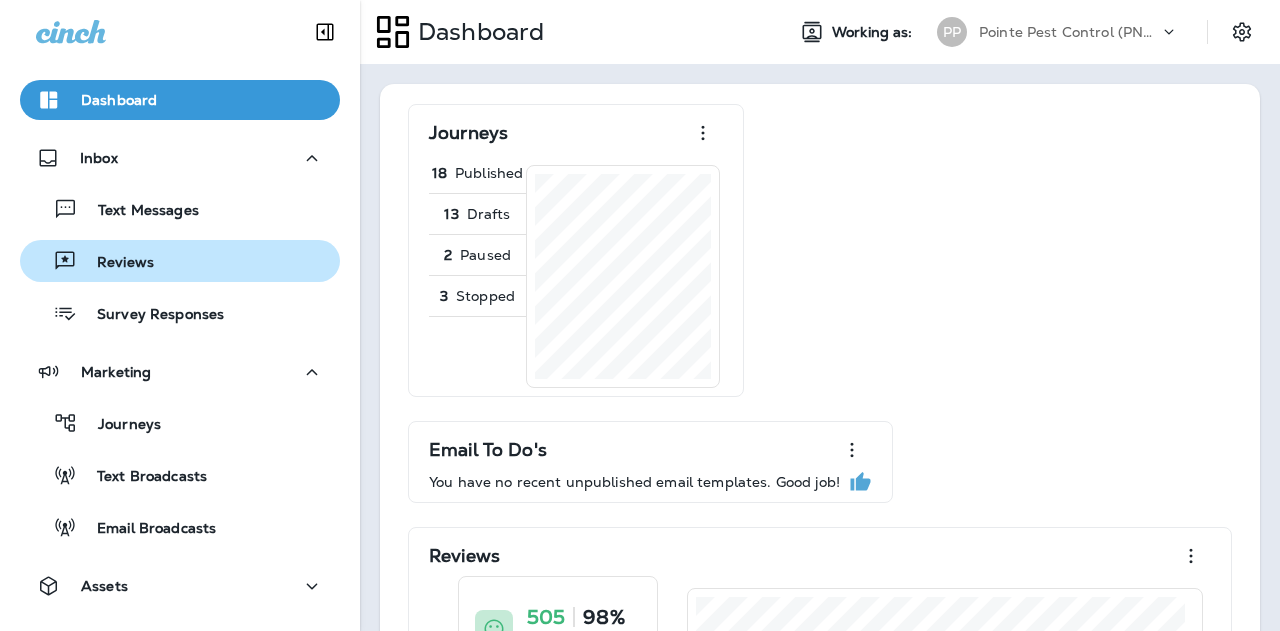 click on "Reviews" at bounding box center [180, 261] 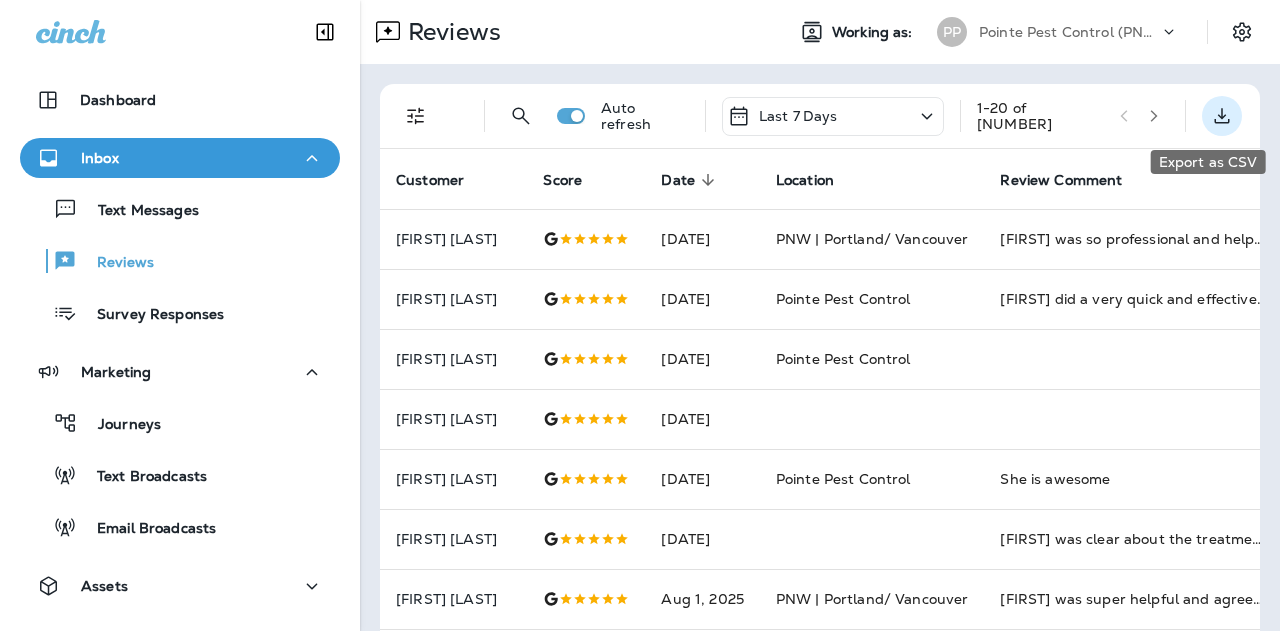click at bounding box center [1222, 116] 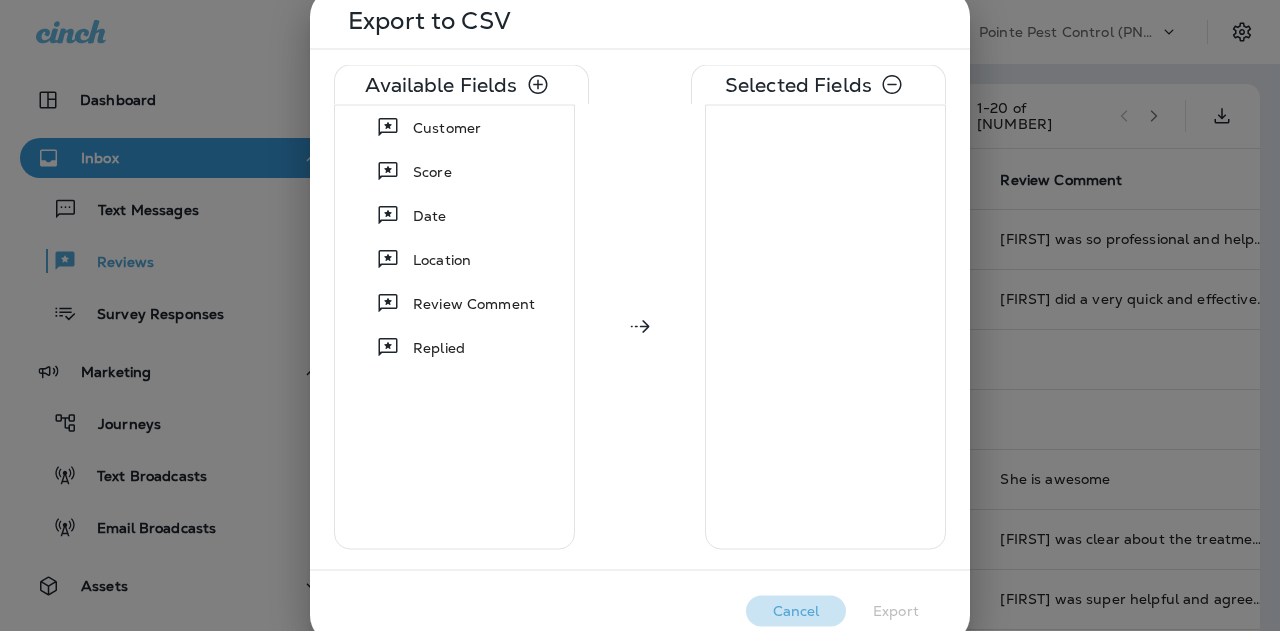 click on "Cancel" at bounding box center [796, 610] 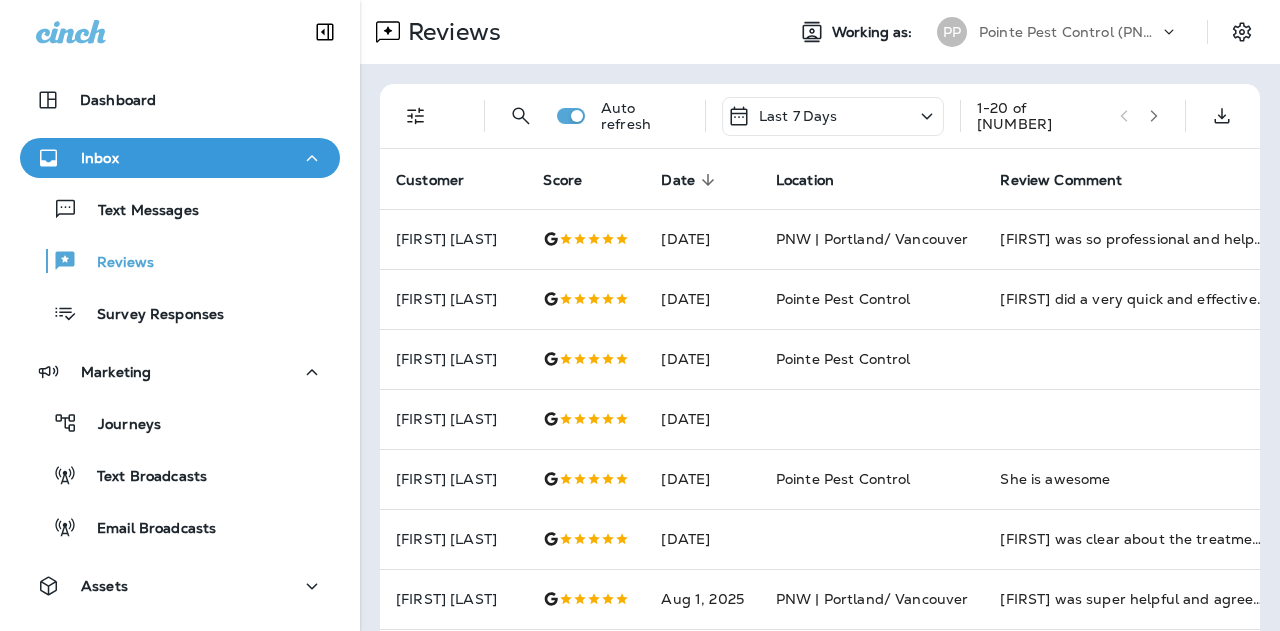 click on "Last 7 Days" at bounding box center (833, 116) 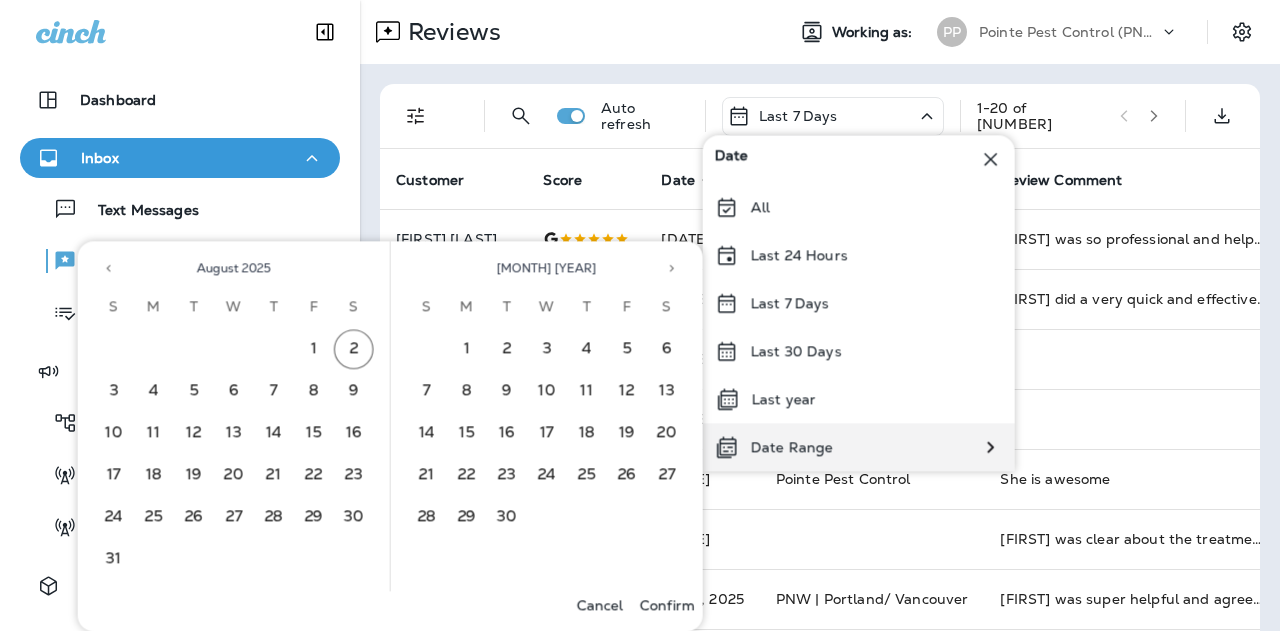 click on "Date Range" at bounding box center [792, 447] 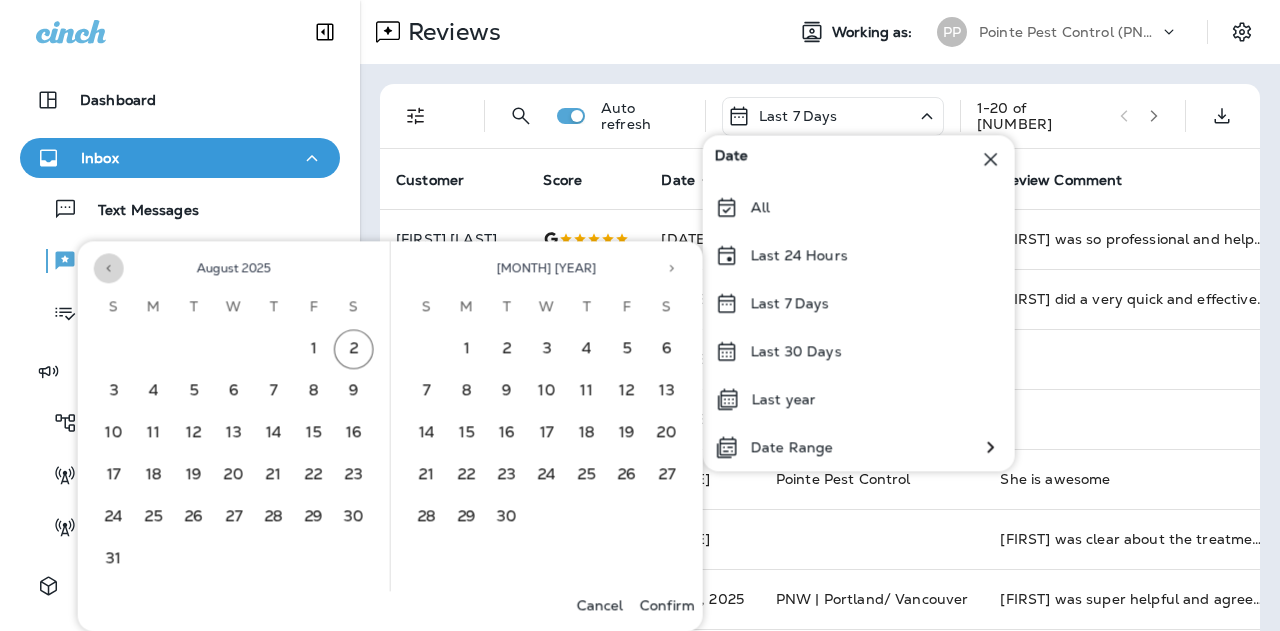 click 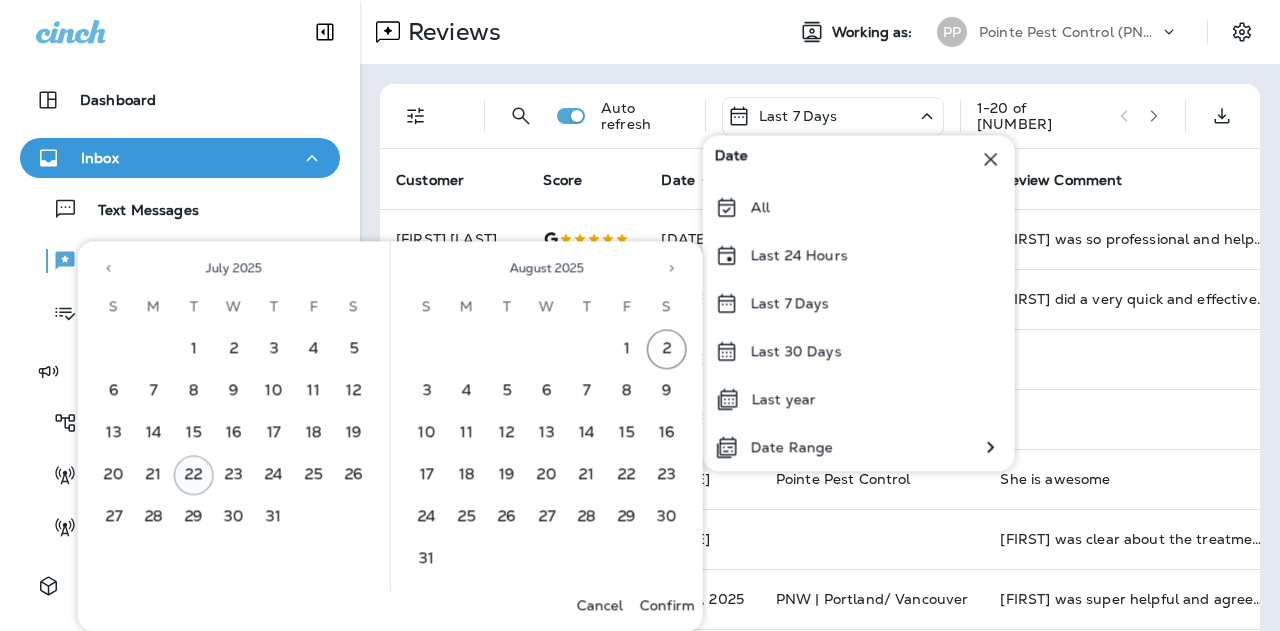 click on "22" at bounding box center (194, 476) 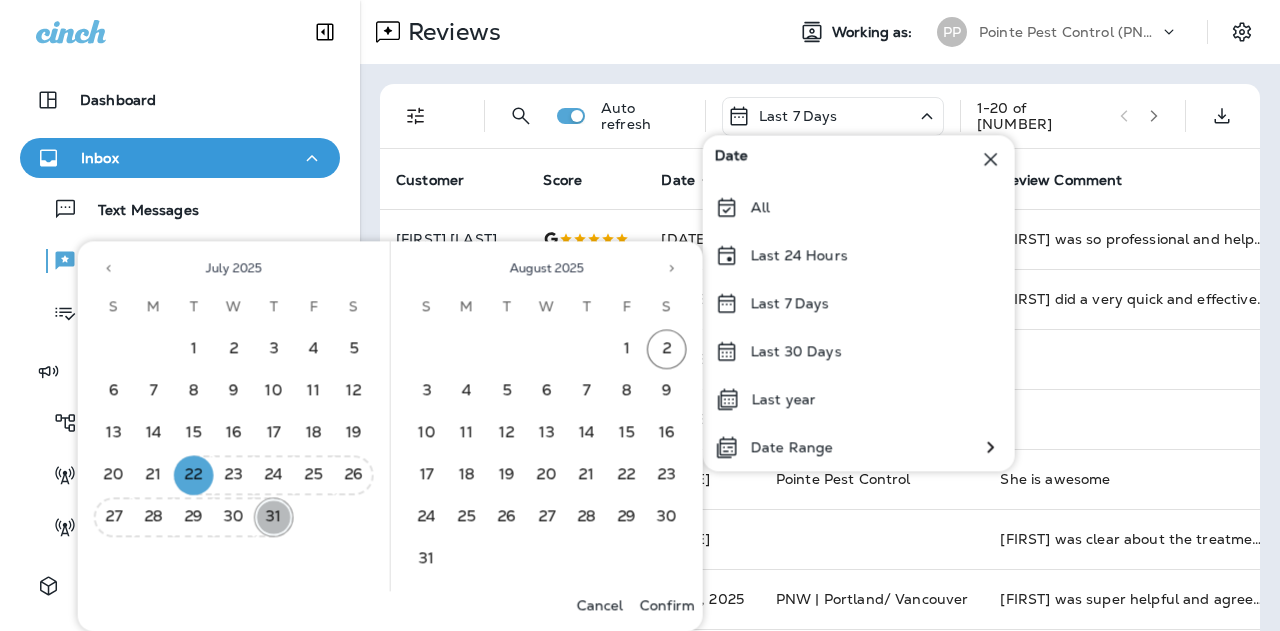 click on "31" at bounding box center (274, 518) 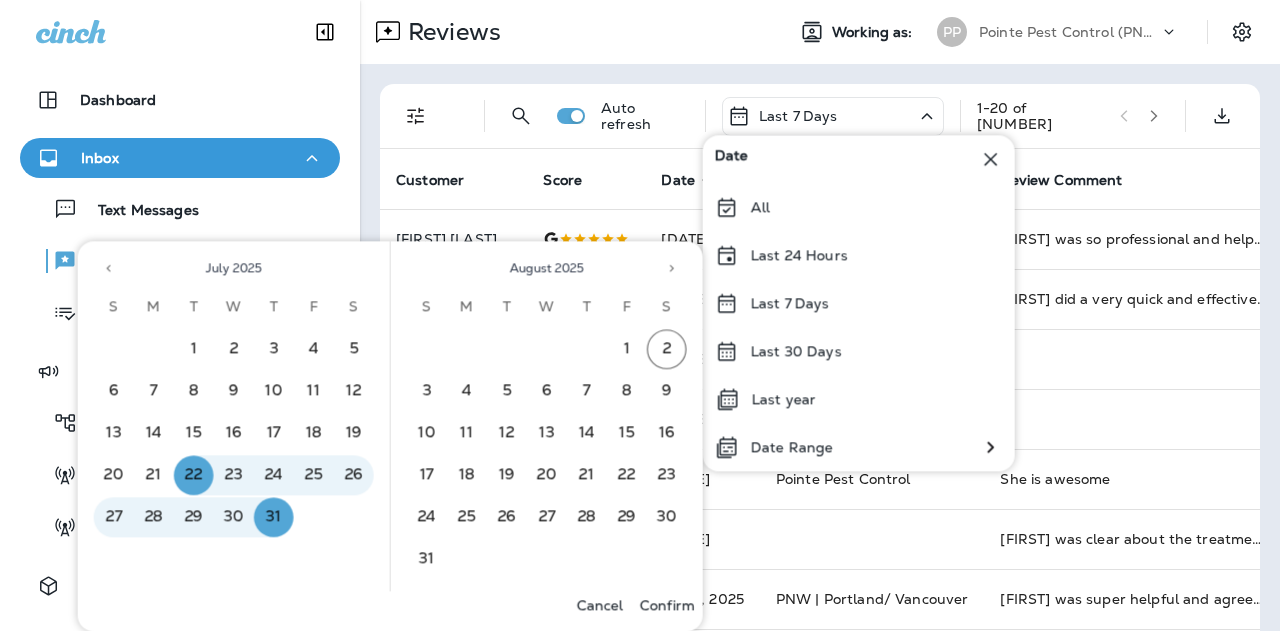 click on "Confirm" at bounding box center [667, 605] 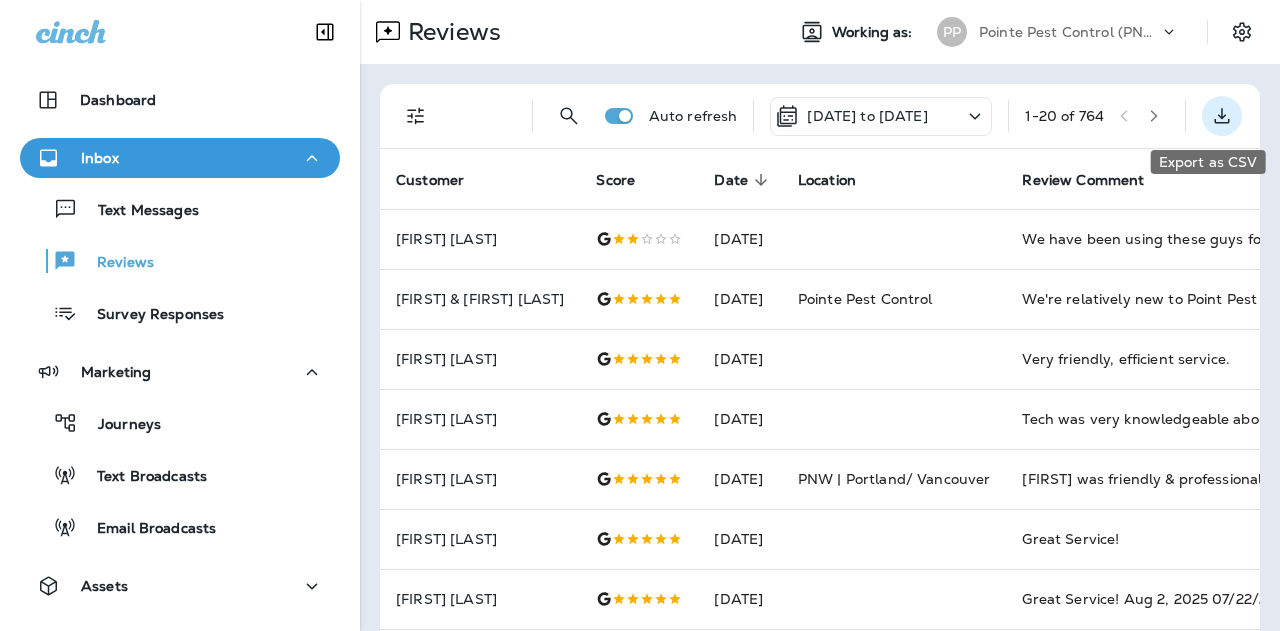 click 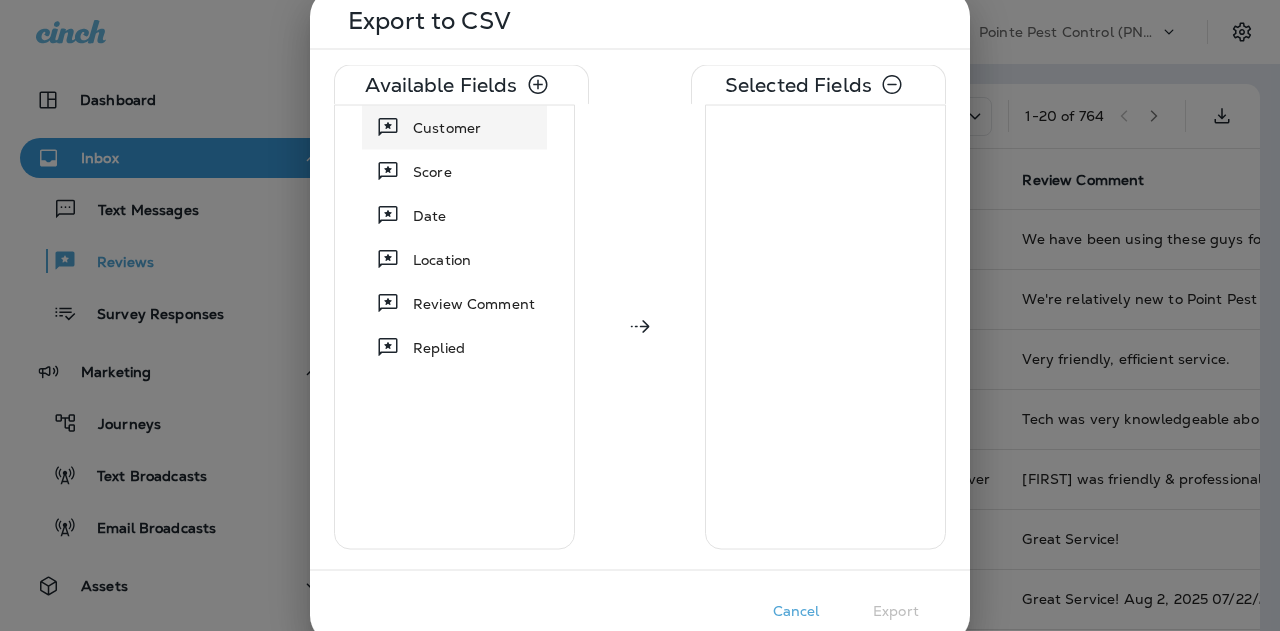 click on "Customer" at bounding box center [454, 127] 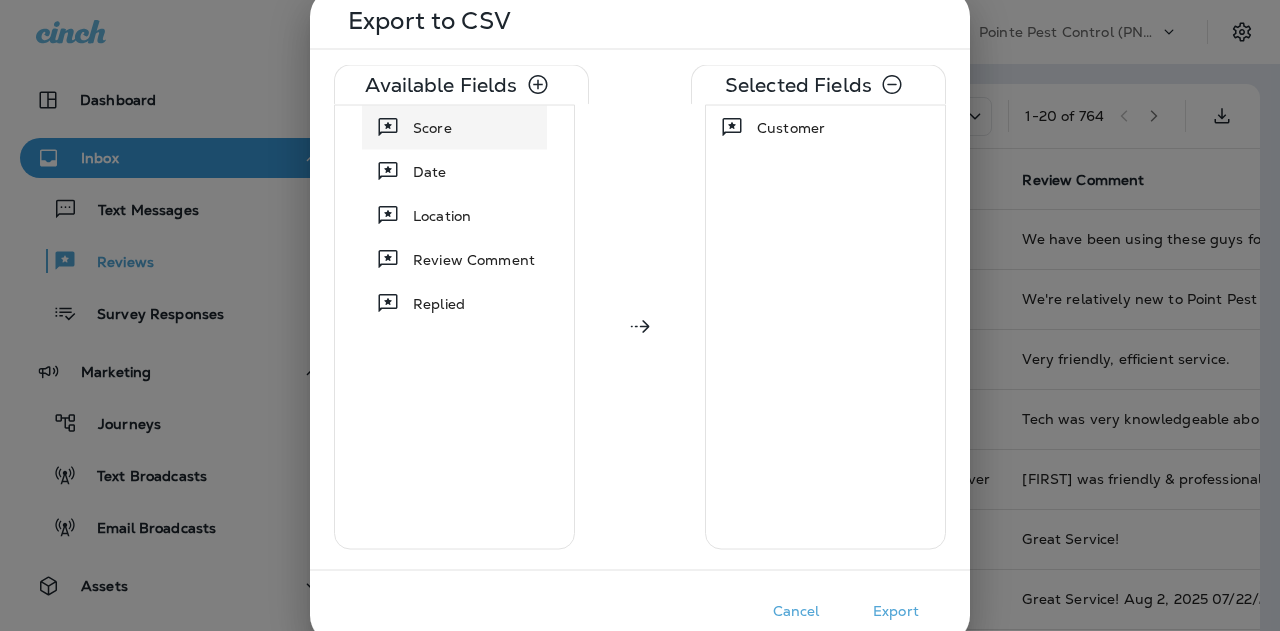 click on "Score" at bounding box center (454, 127) 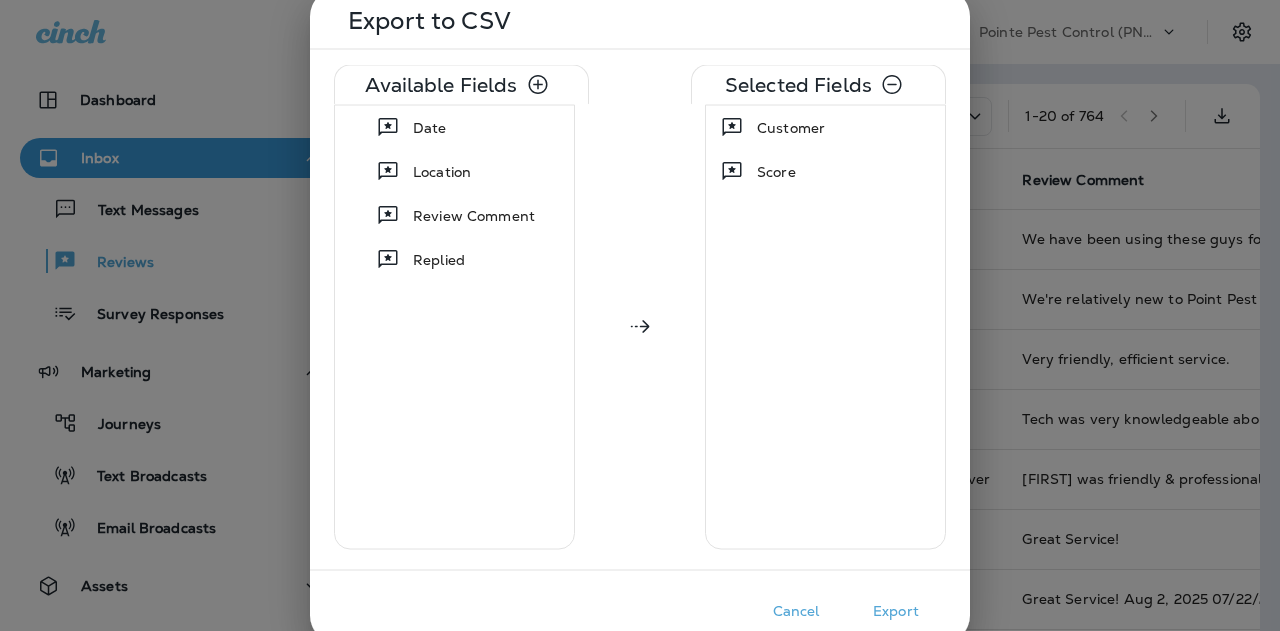 click on "Date" at bounding box center [454, 127] 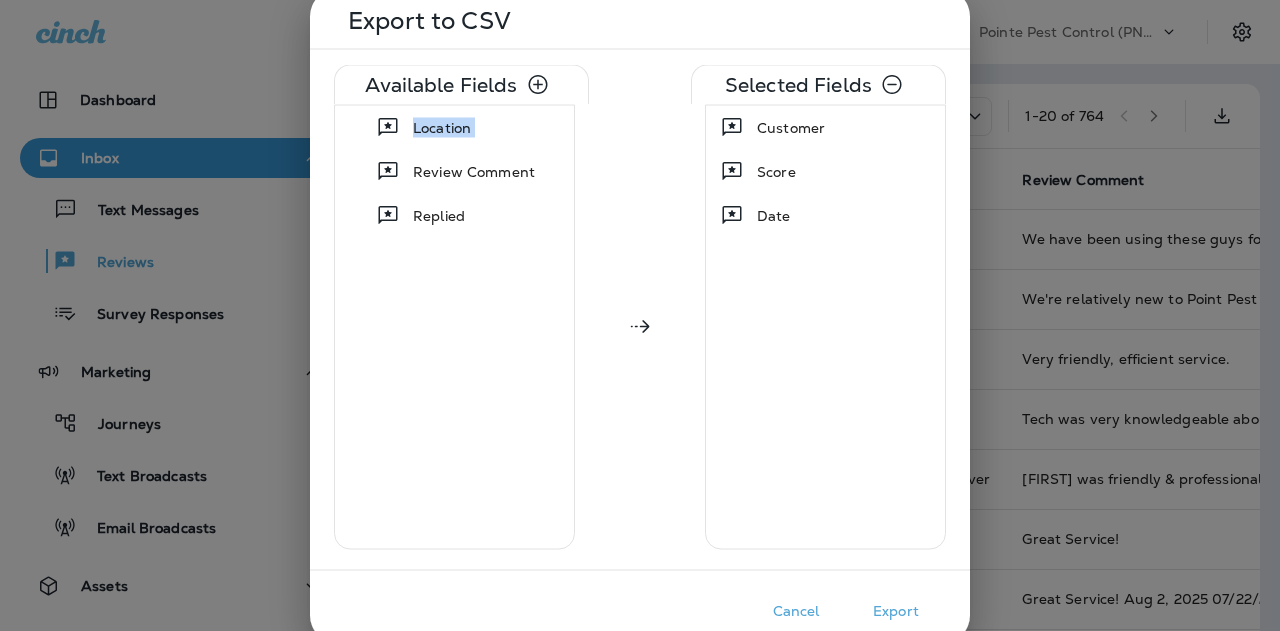 click on "Location" at bounding box center (454, 127) 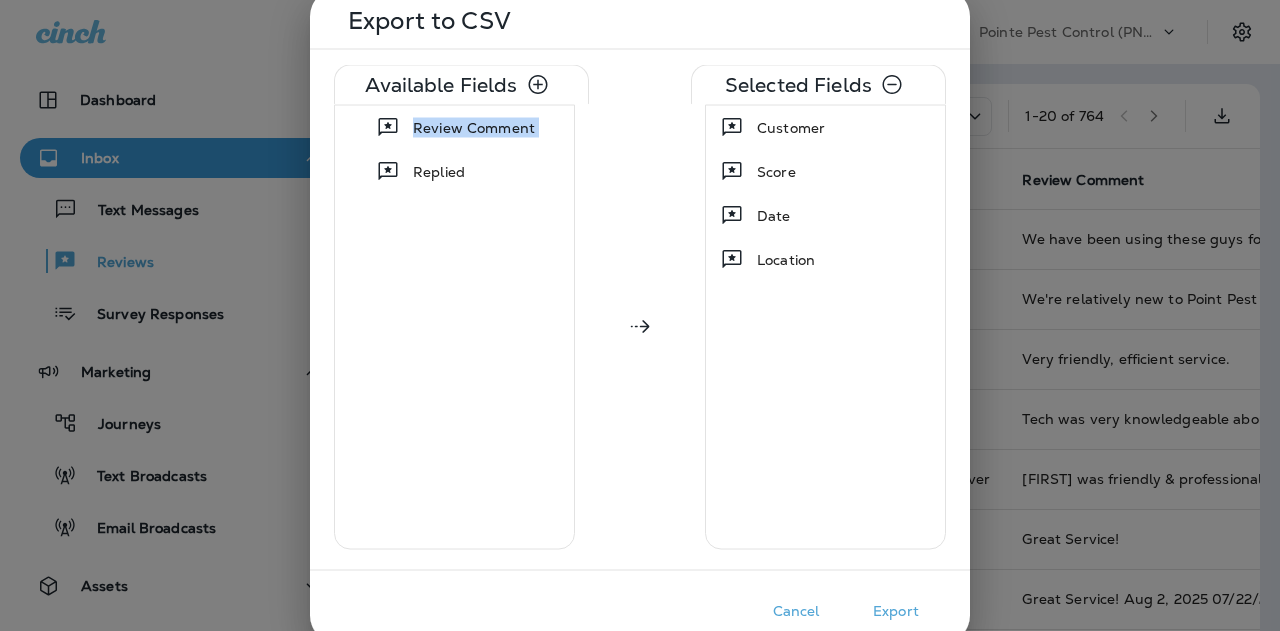 click on "Review Comment" at bounding box center [474, 127] 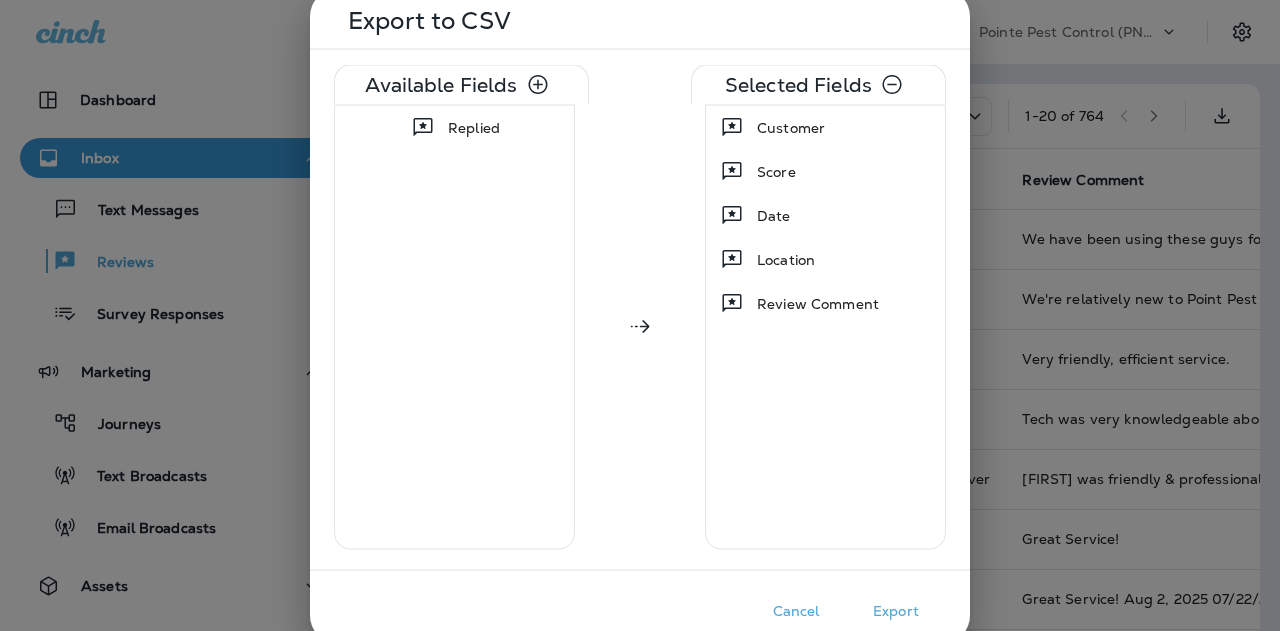 click on "Export" at bounding box center (896, 610) 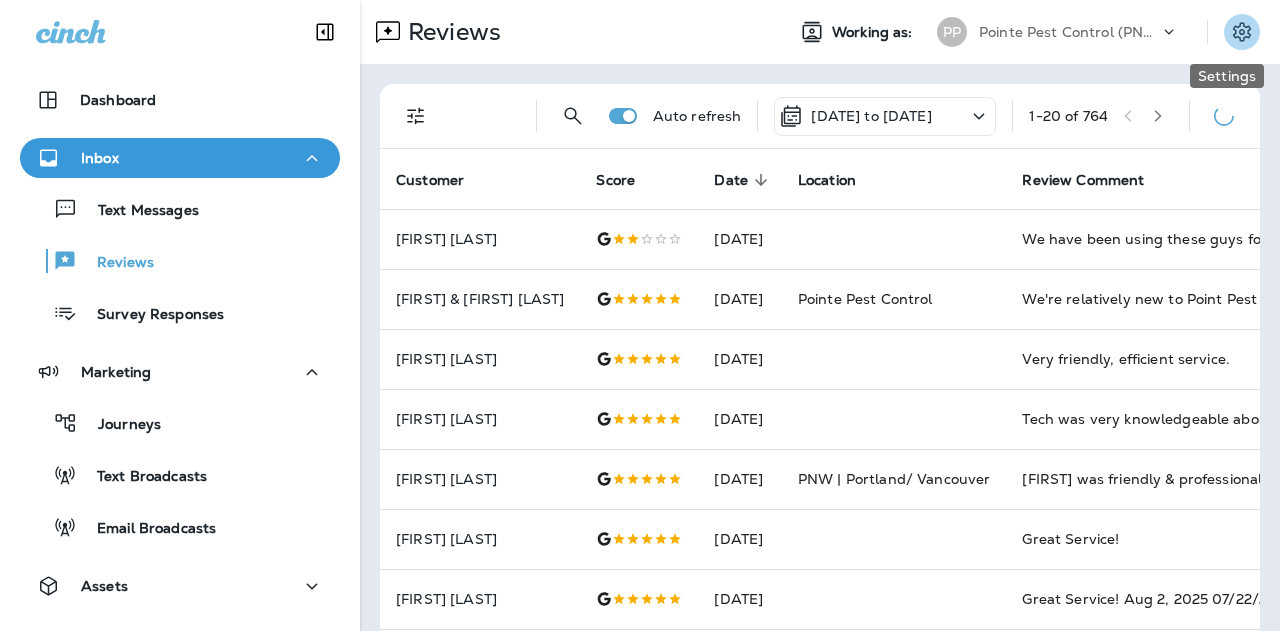 click 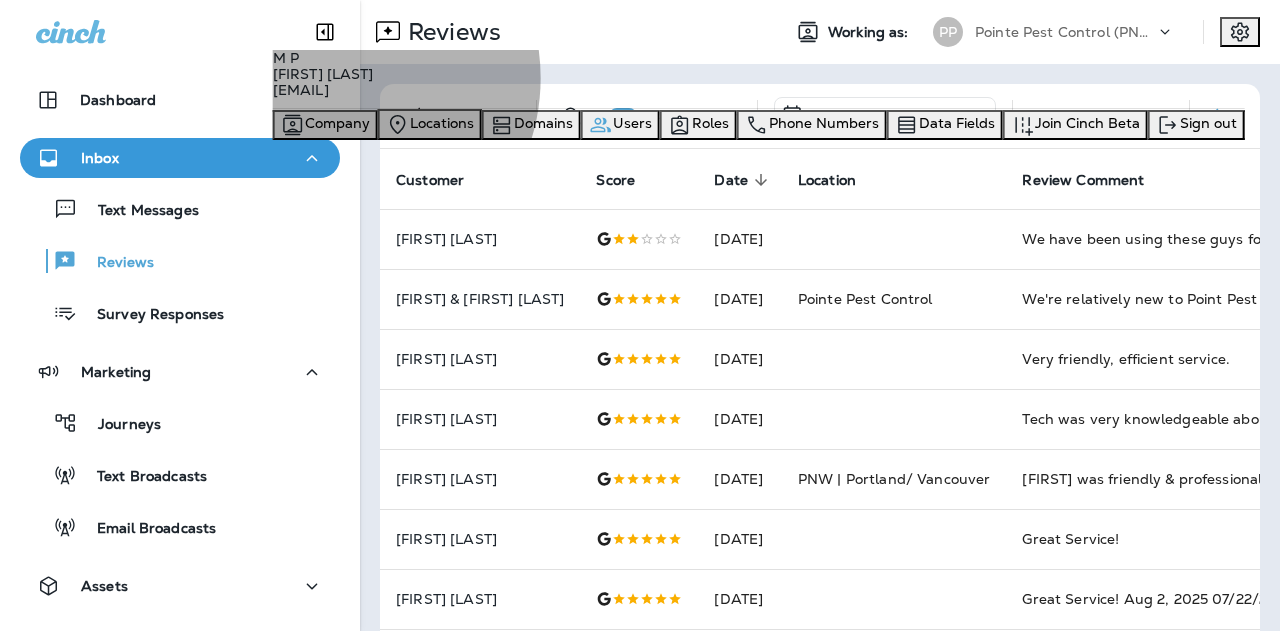 click on "Users" at bounding box center [632, 123] 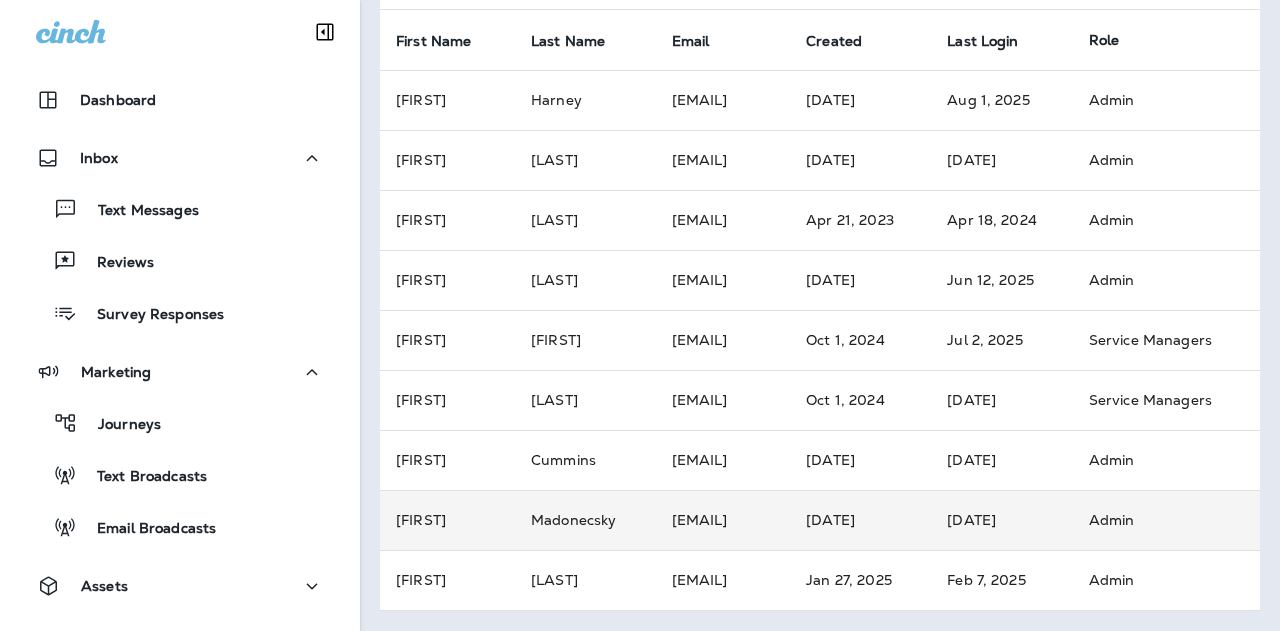 scroll, scrollTop: 0, scrollLeft: 0, axis: both 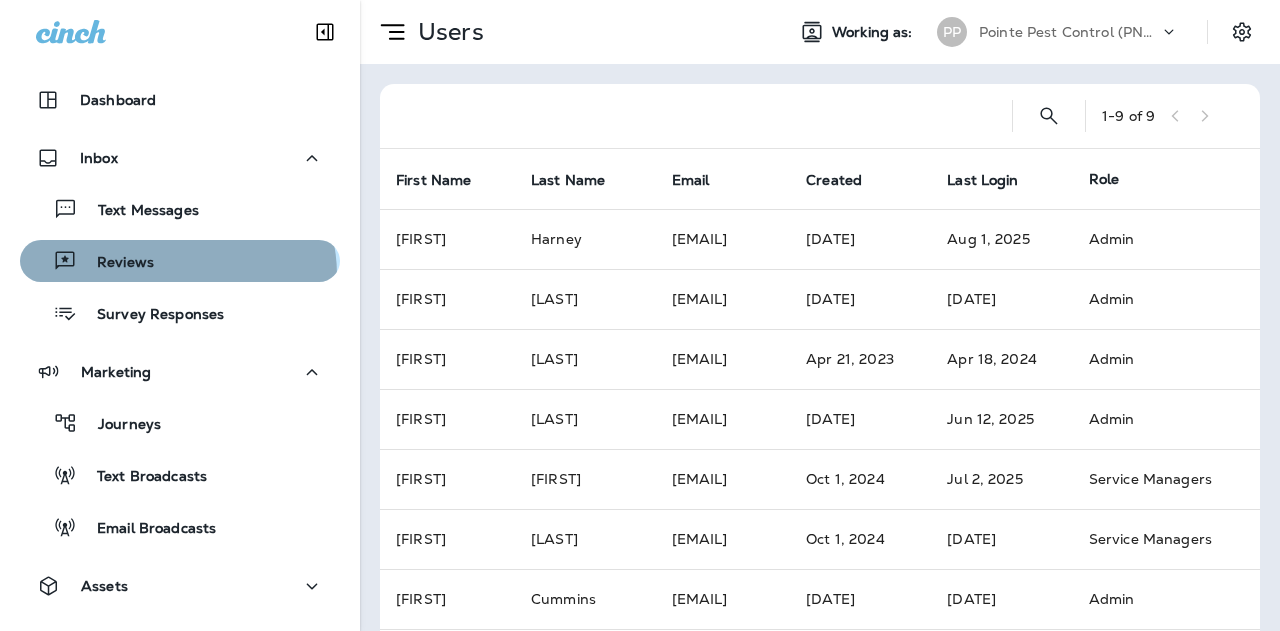 click on "Reviews" at bounding box center (180, 261) 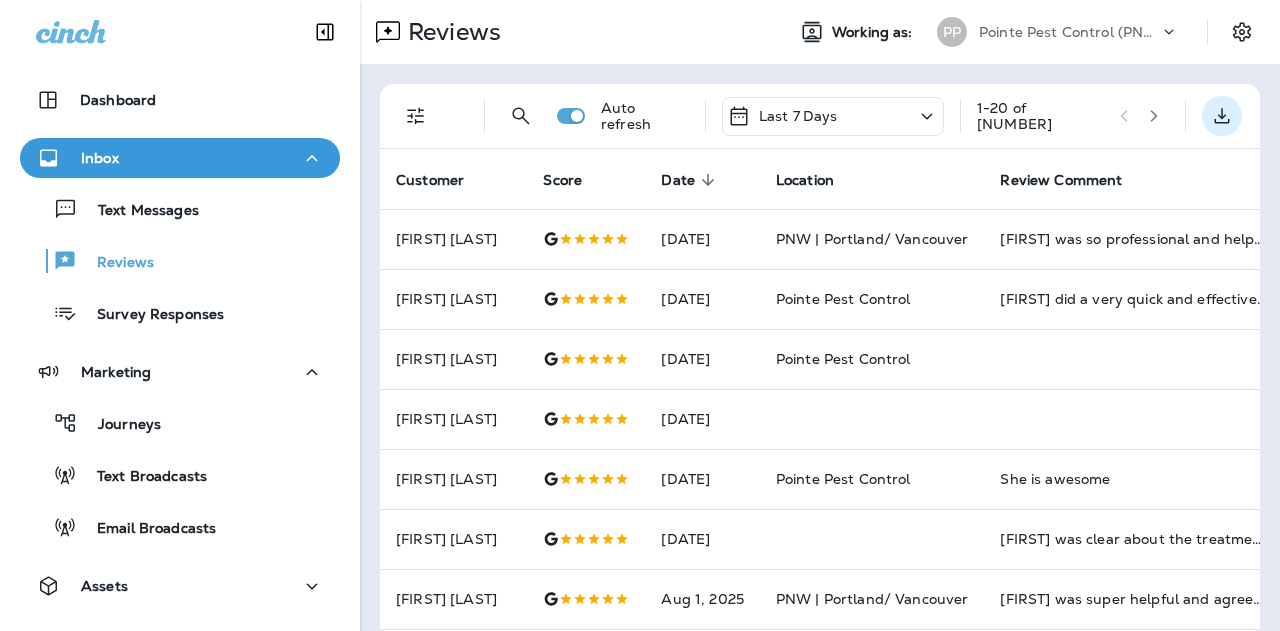 click 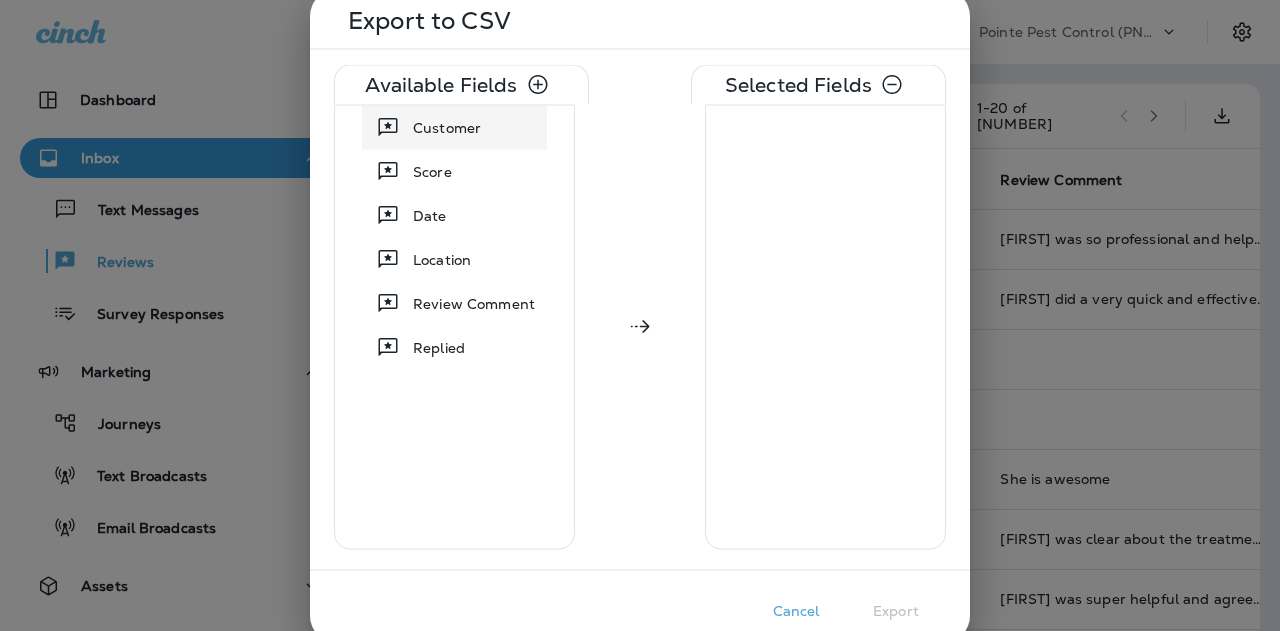 click on "Customer" at bounding box center (447, 127) 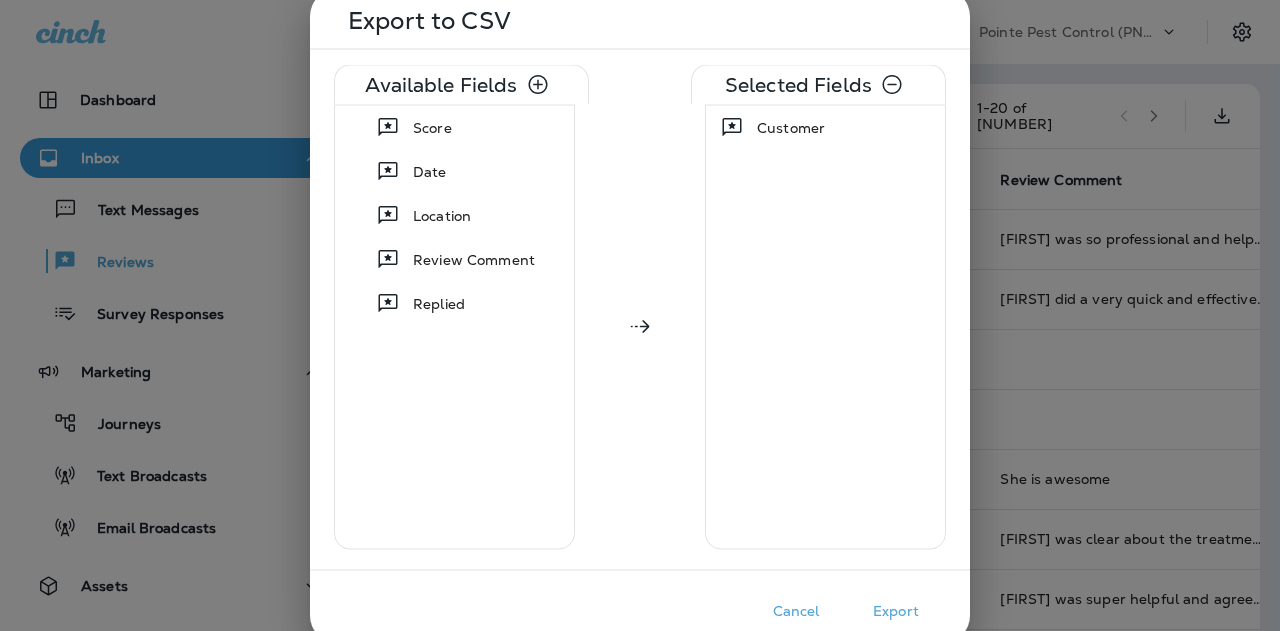 click on "Score" at bounding box center [454, 127] 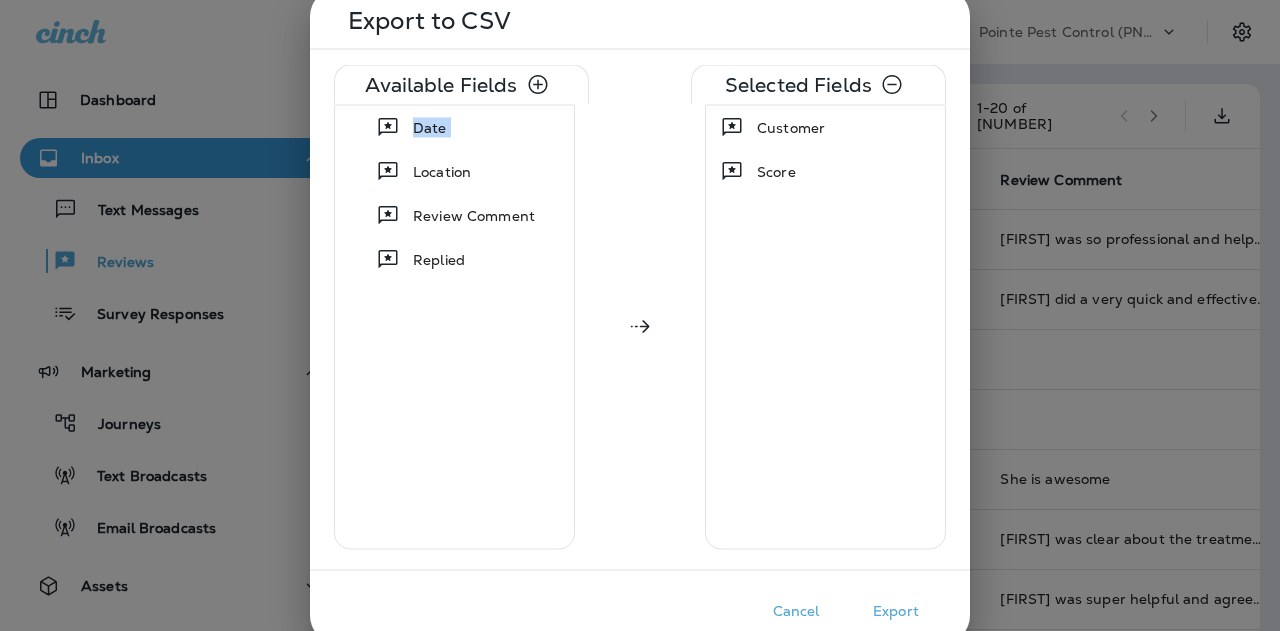 click on "Date" at bounding box center [454, 127] 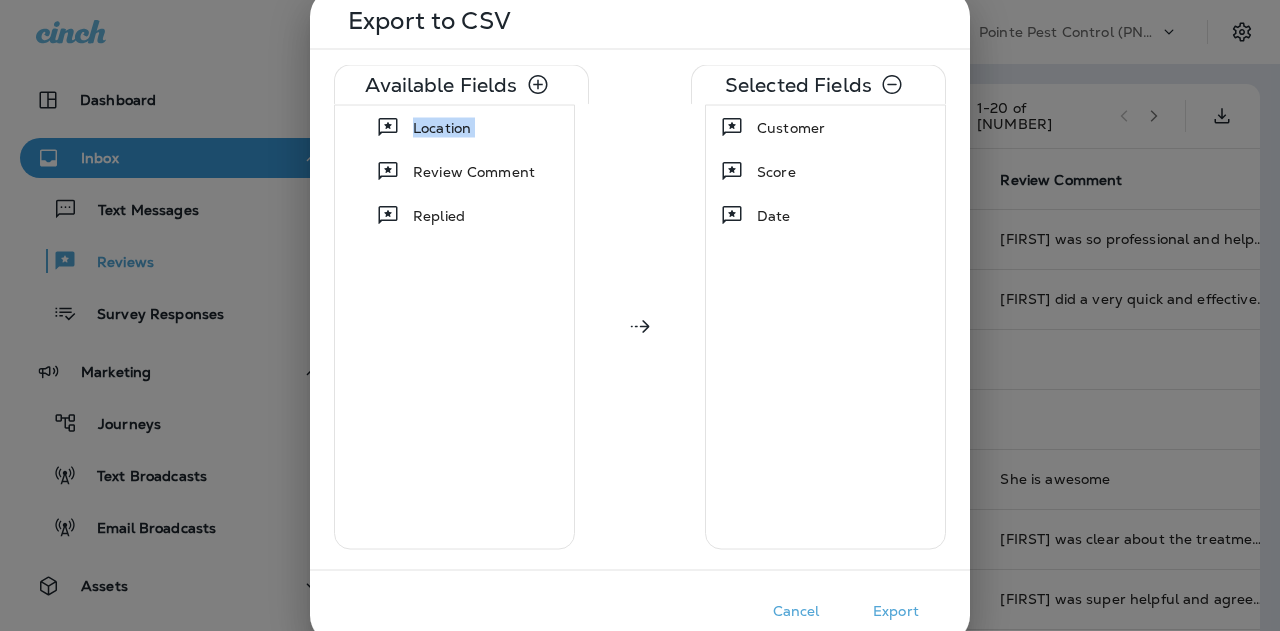 click on "Location" at bounding box center [442, 127] 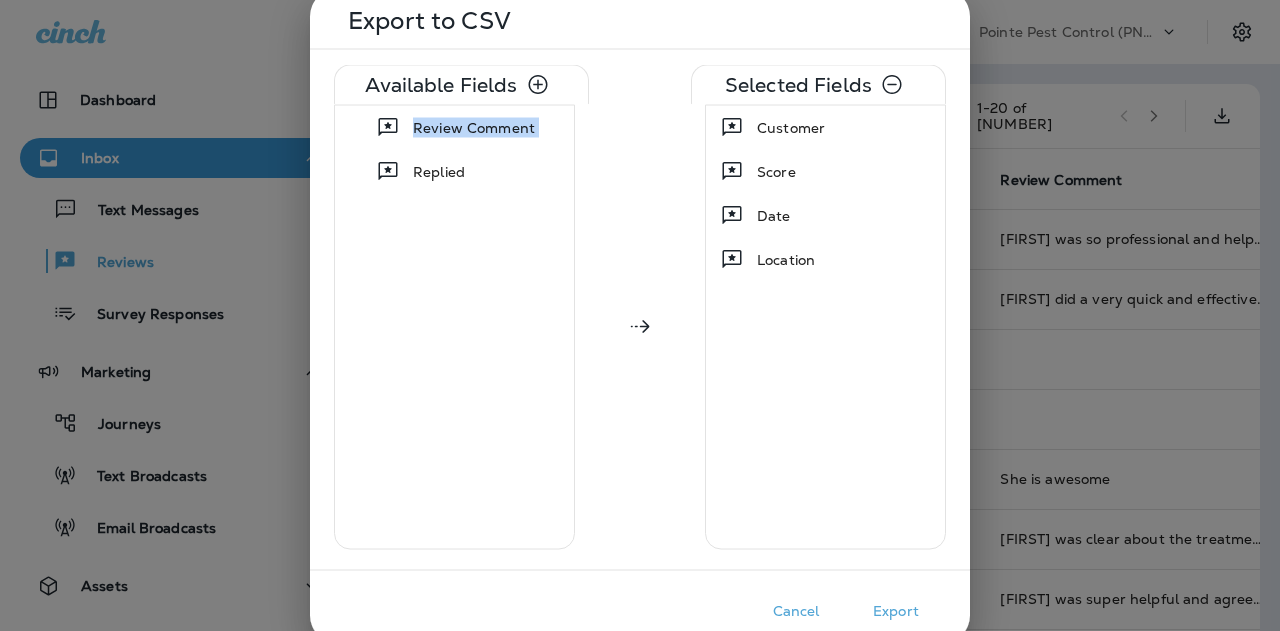 click on "Review Comment" at bounding box center (474, 127) 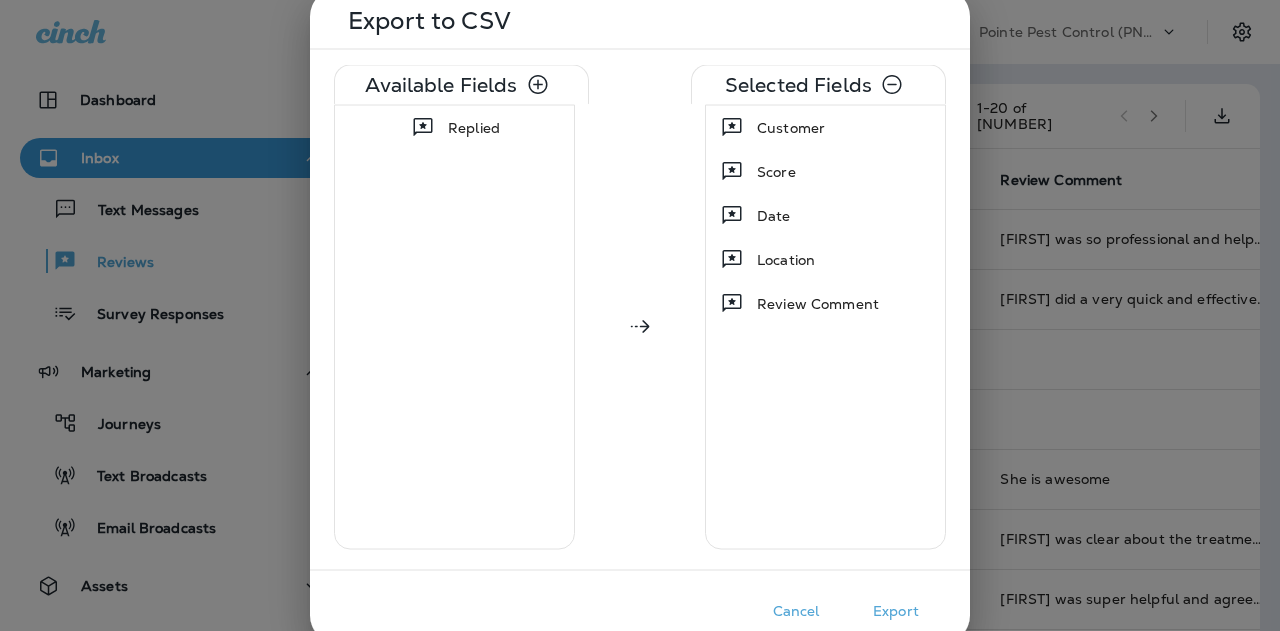click on "Export" at bounding box center (896, 610) 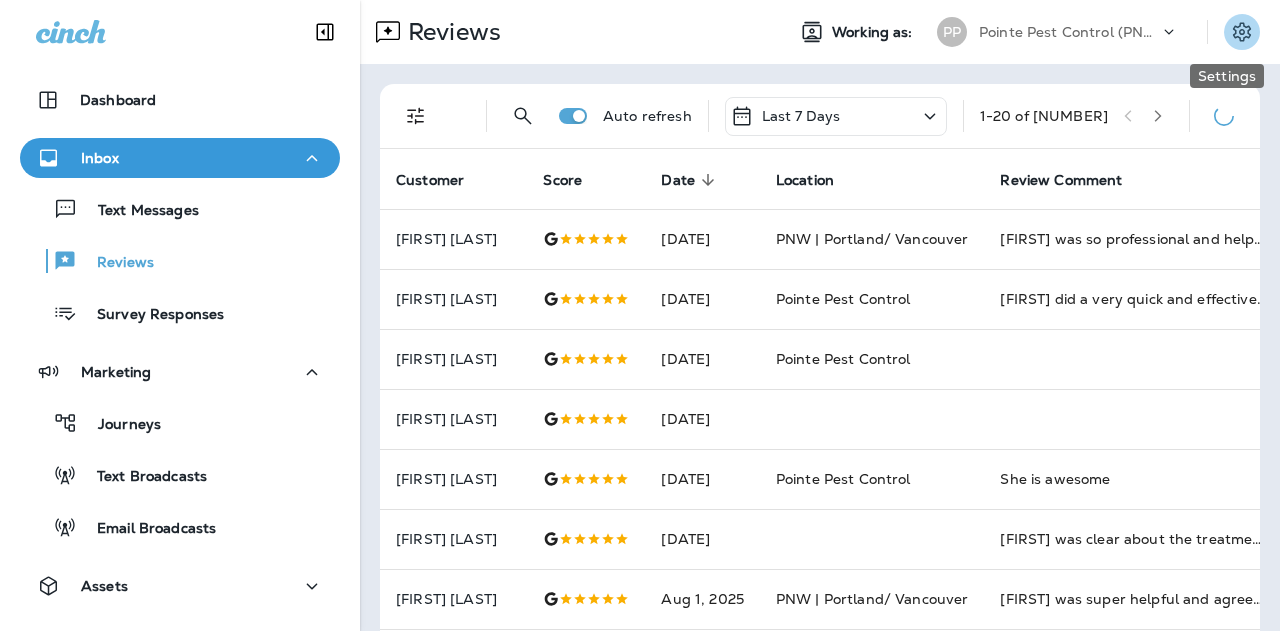 click 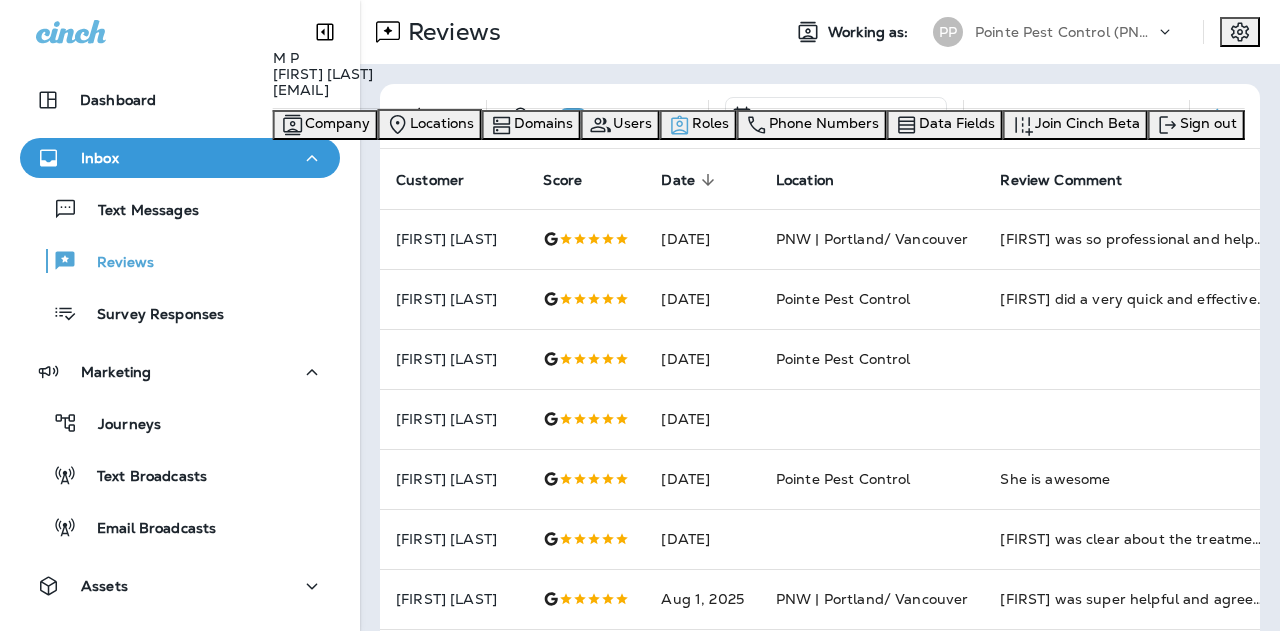 scroll, scrollTop: 110, scrollLeft: 0, axis: vertical 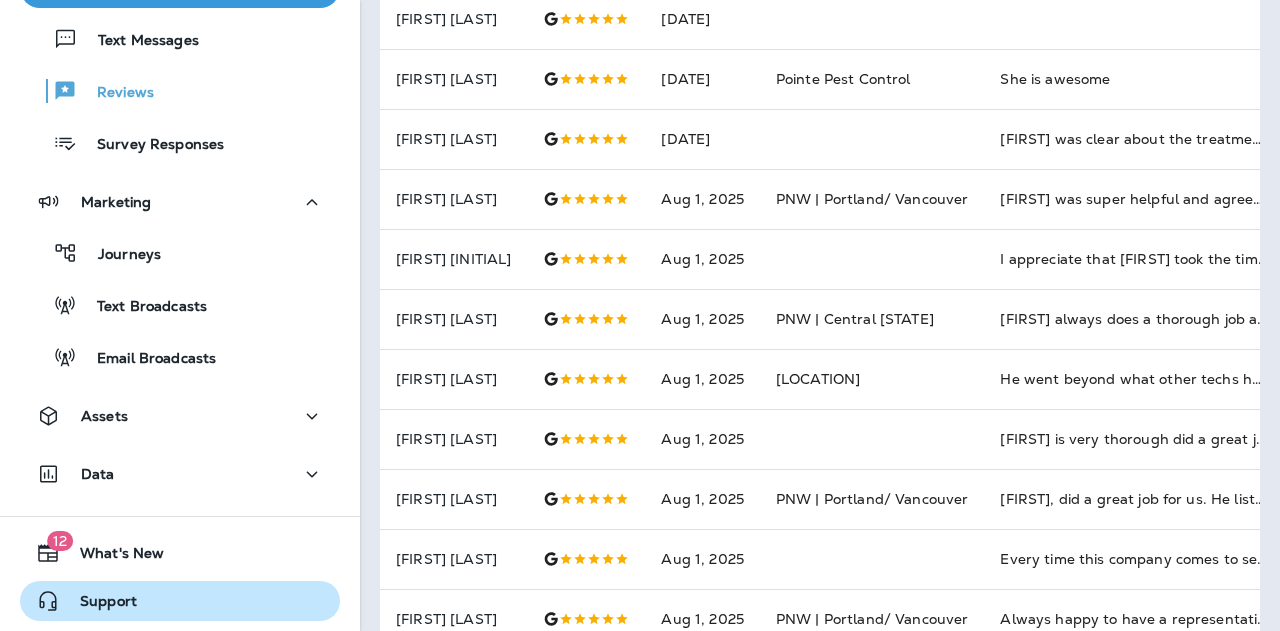 click on "Support" at bounding box center [98, 605] 